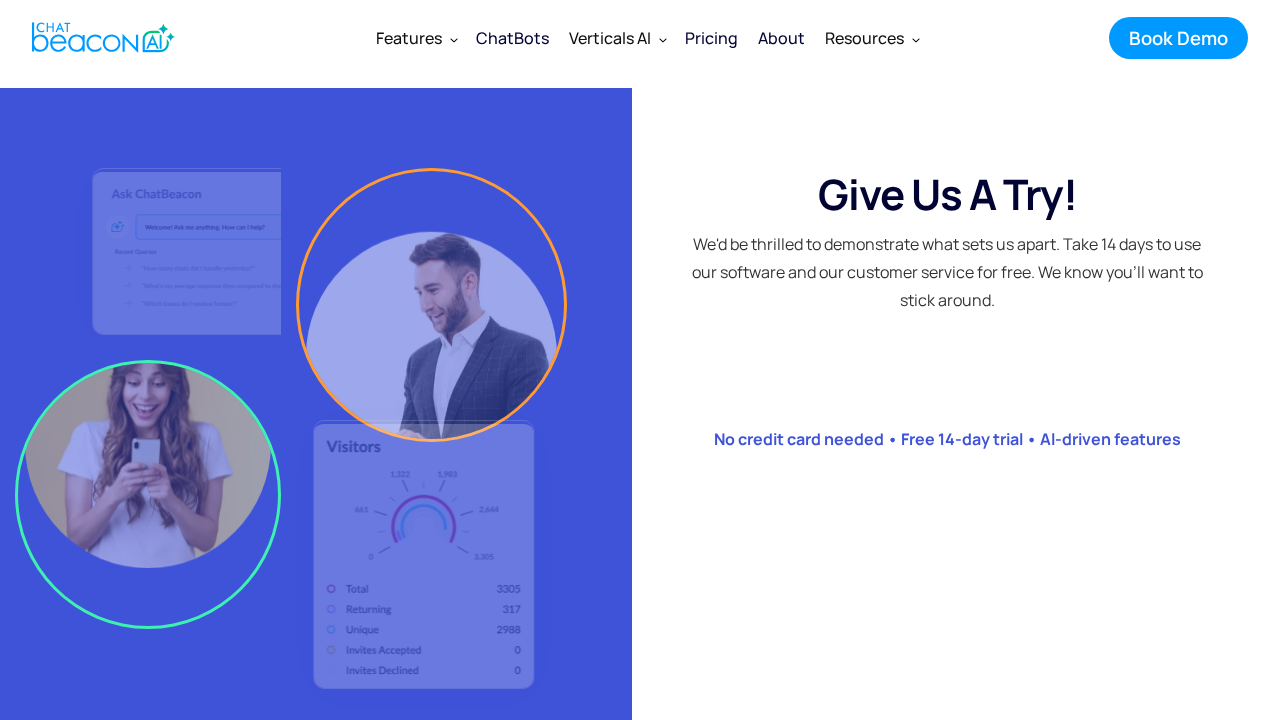 scroll, scrollTop: 2359, scrollLeft: 0, axis: vertical 